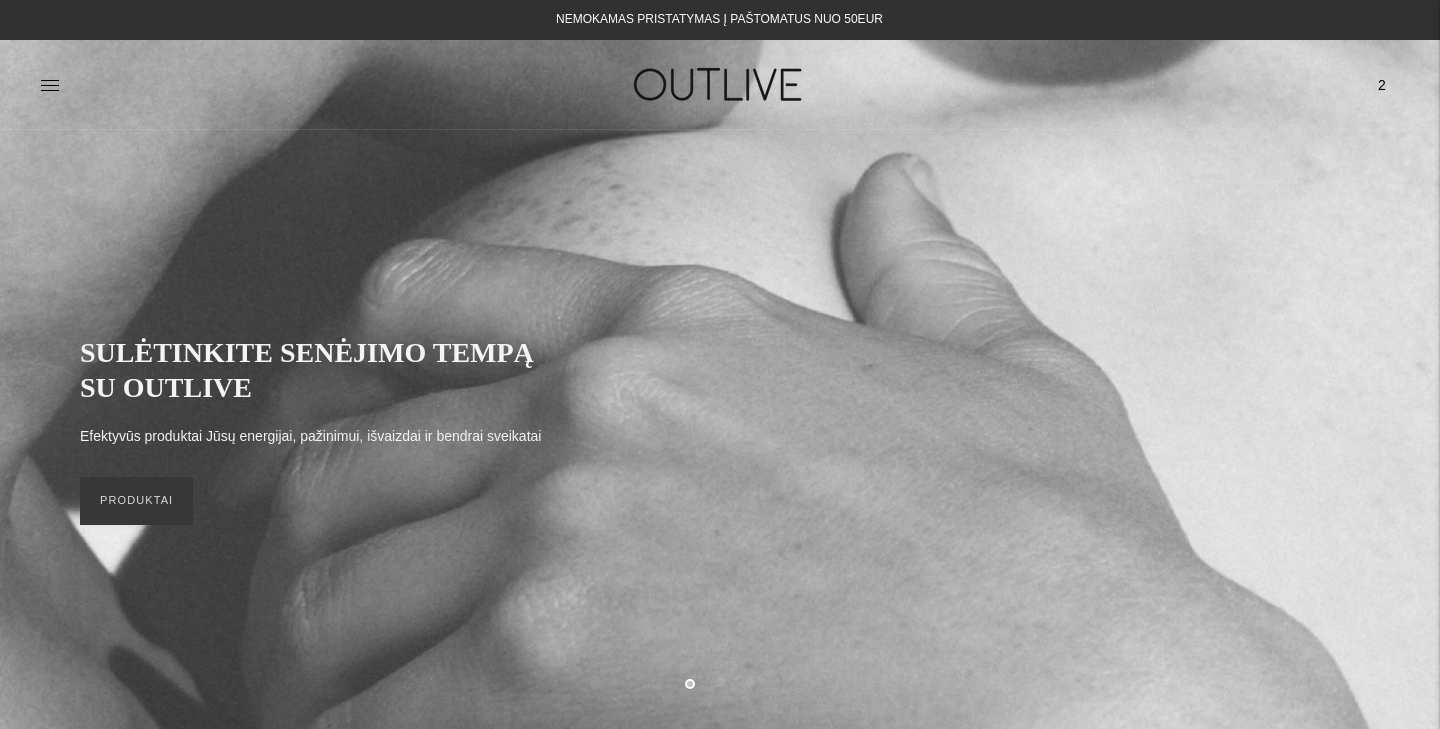 scroll, scrollTop: 0, scrollLeft: 0, axis: both 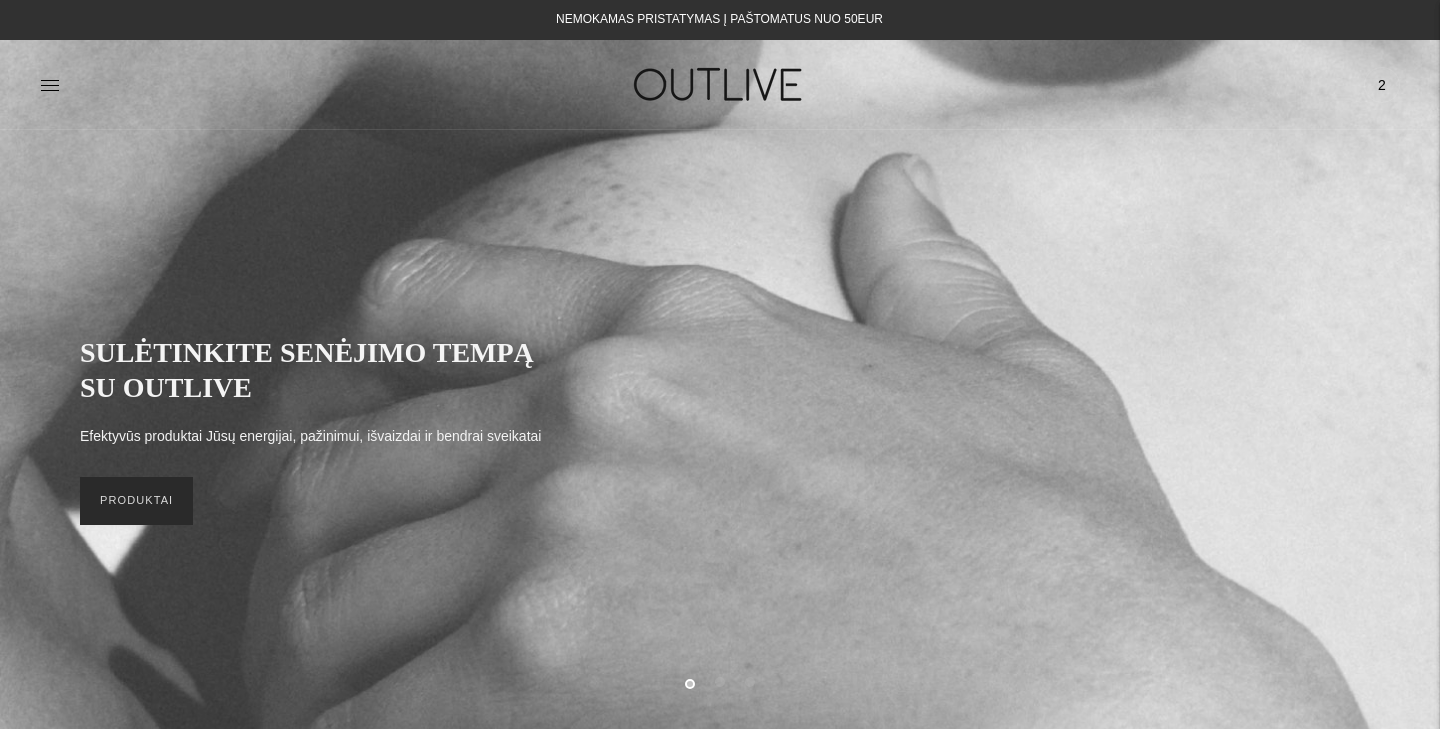 click on "PRODUKTAI" at bounding box center (136, 501) 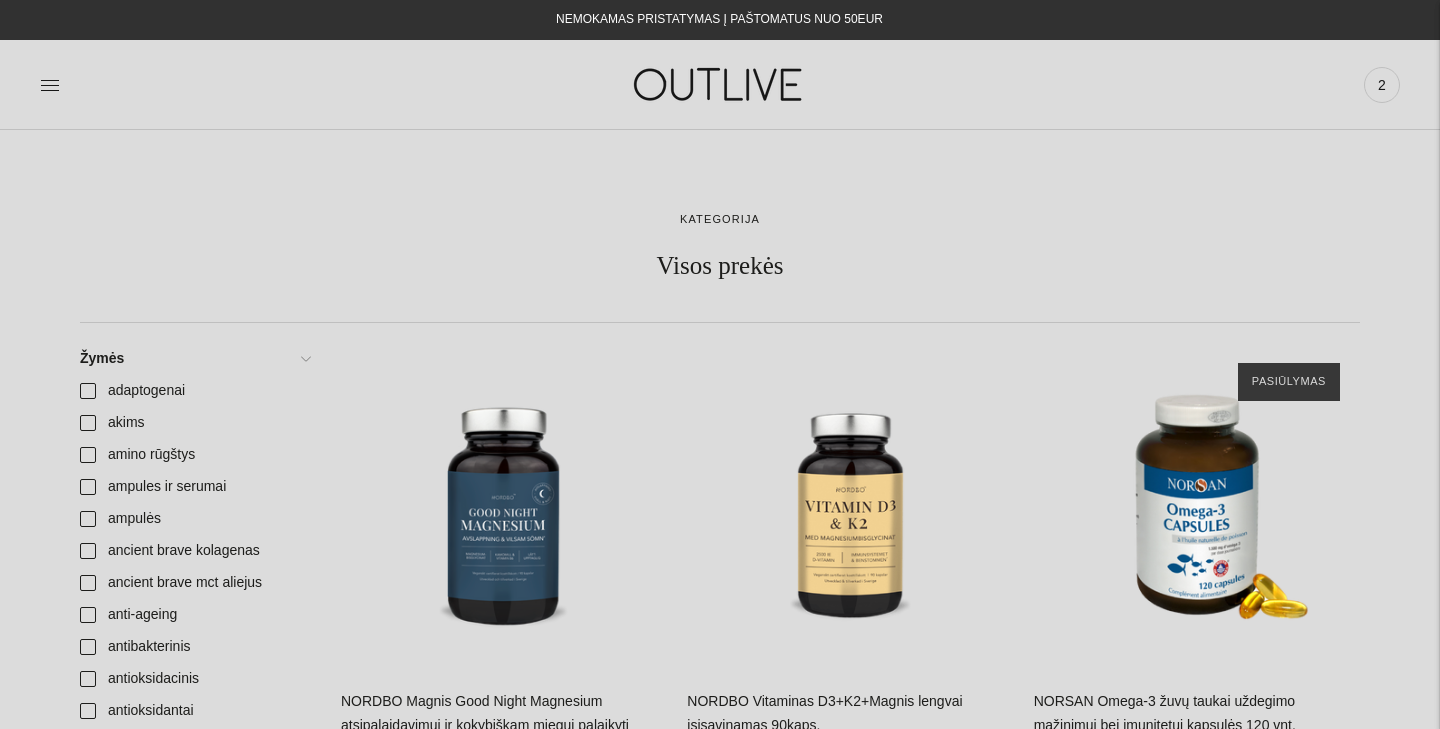 scroll, scrollTop: 0, scrollLeft: 0, axis: both 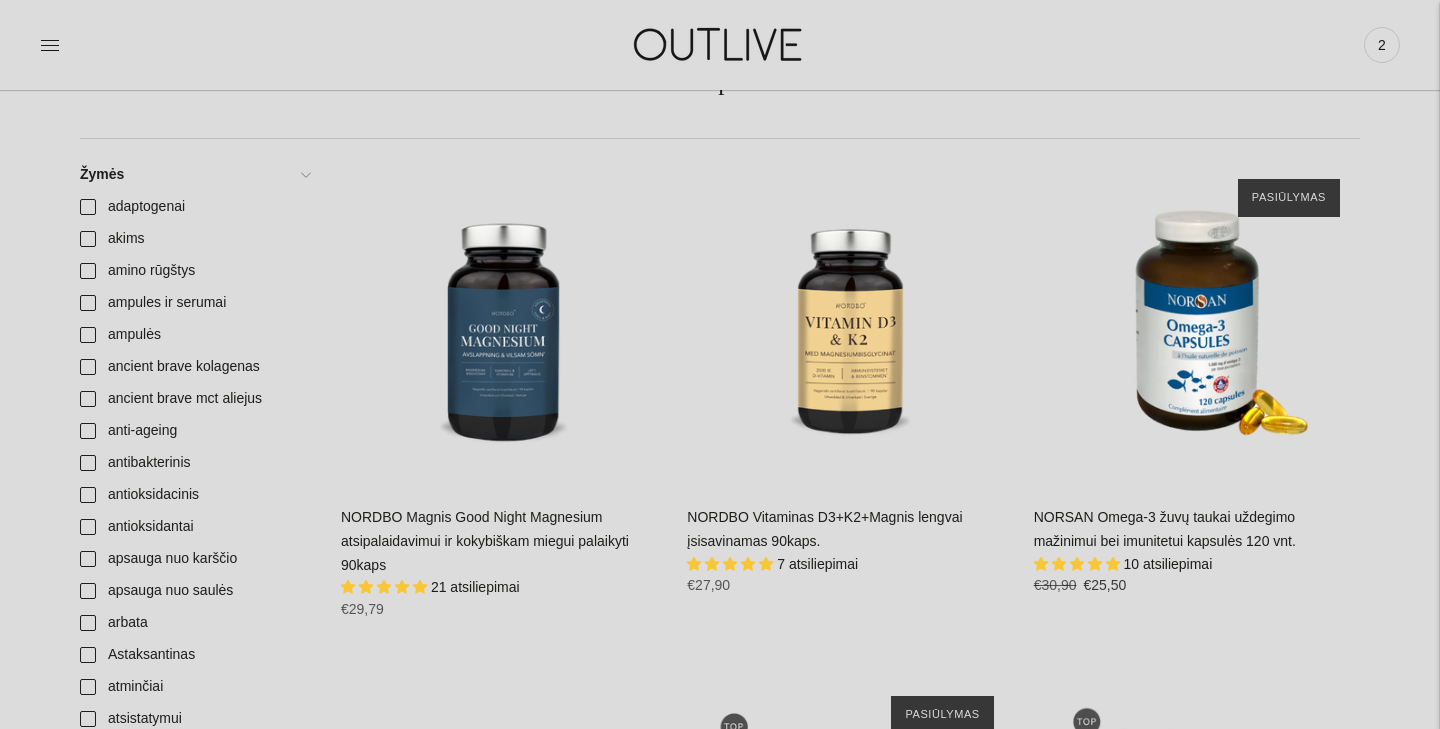 click at bounding box center [720, 44] 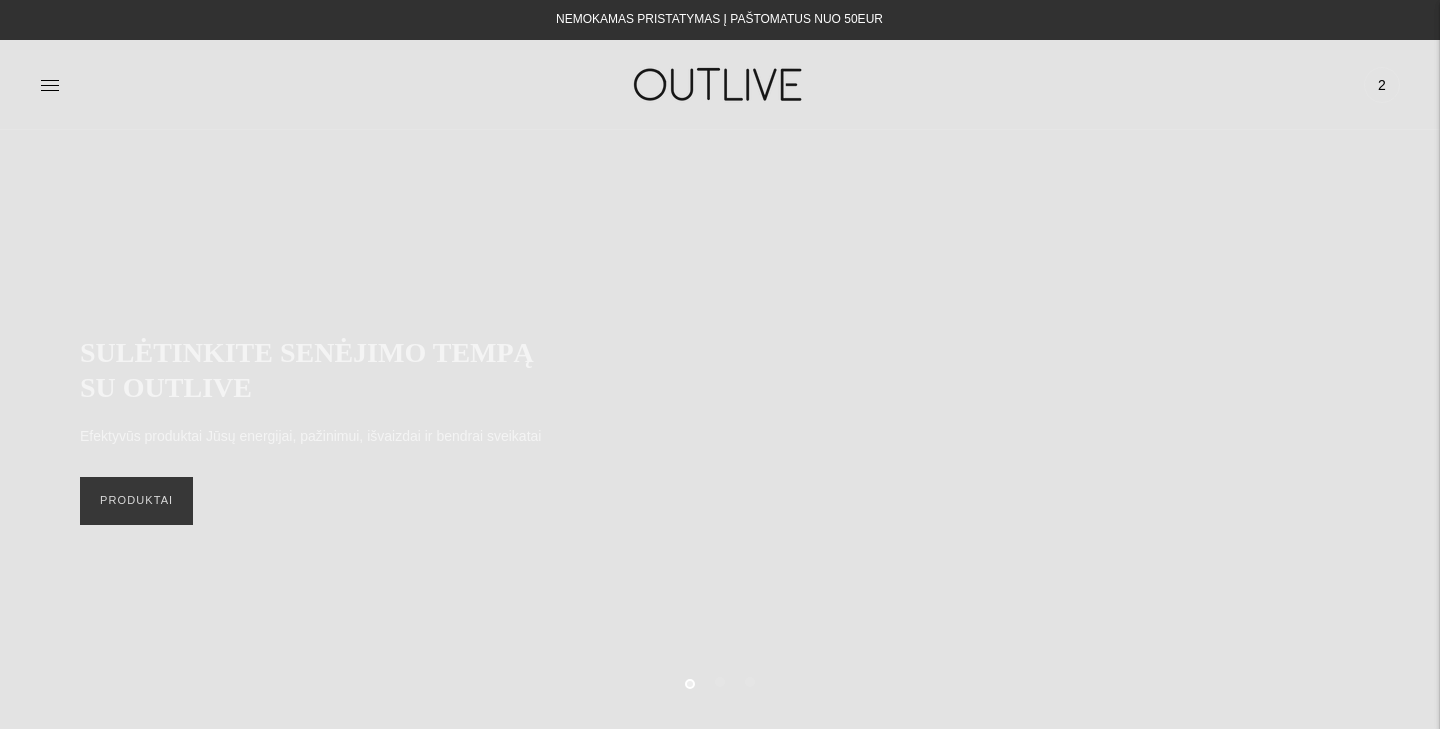 scroll, scrollTop: 0, scrollLeft: 0, axis: both 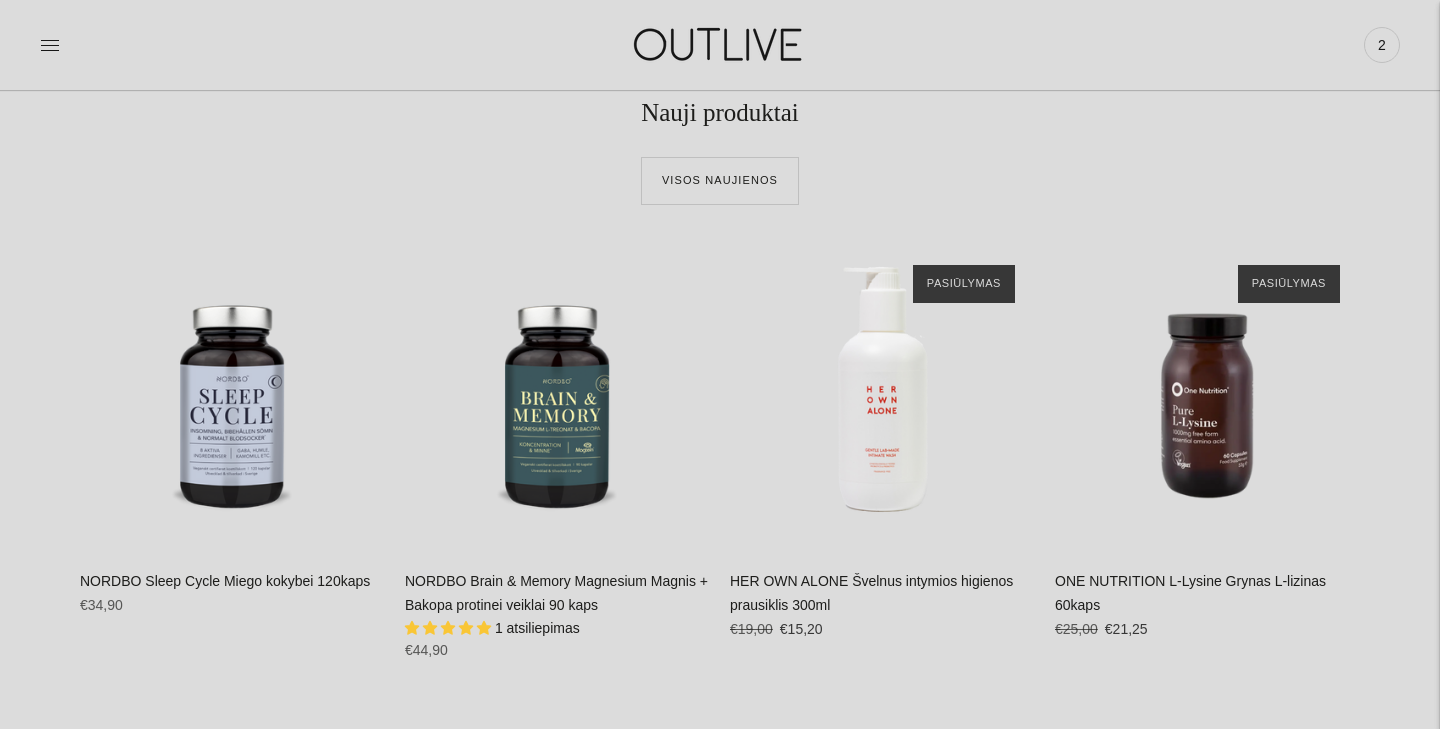 click 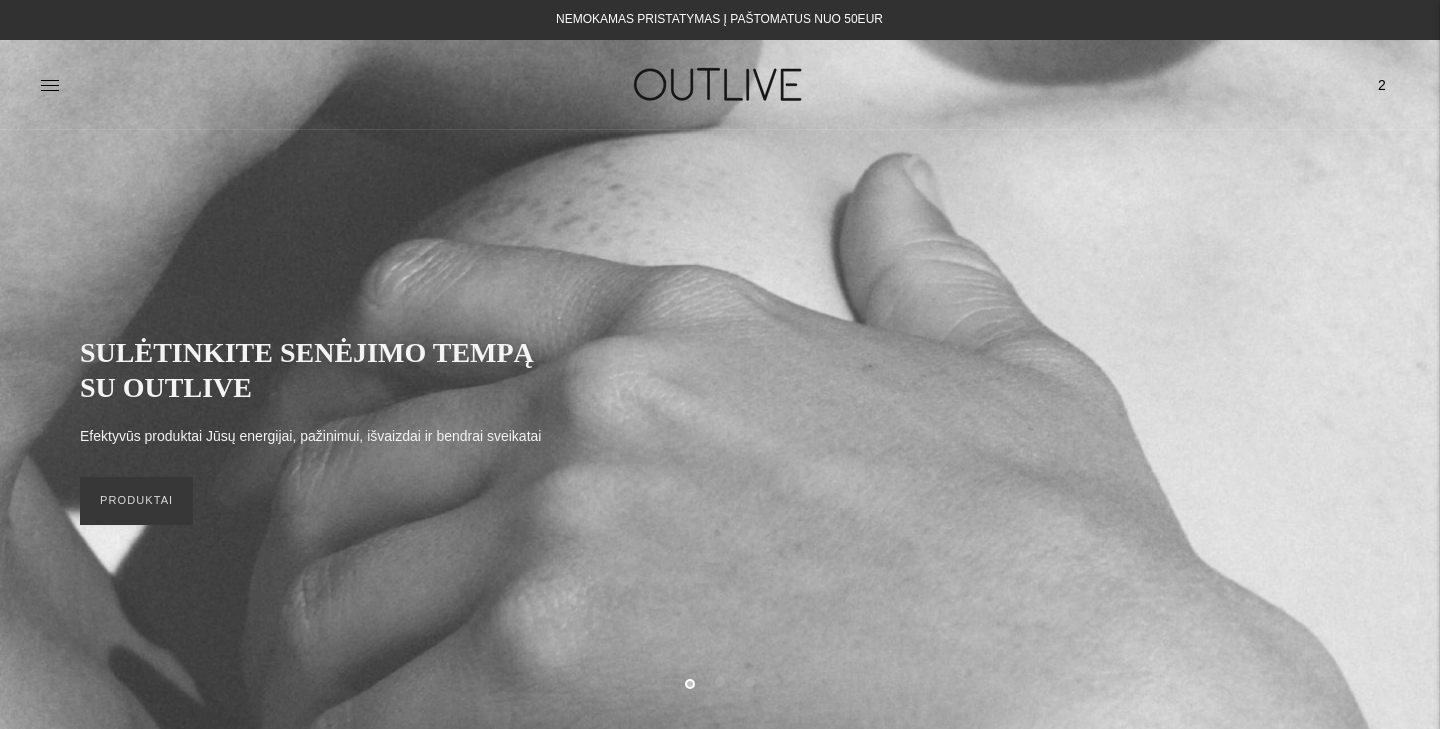 scroll, scrollTop: 0, scrollLeft: 0, axis: both 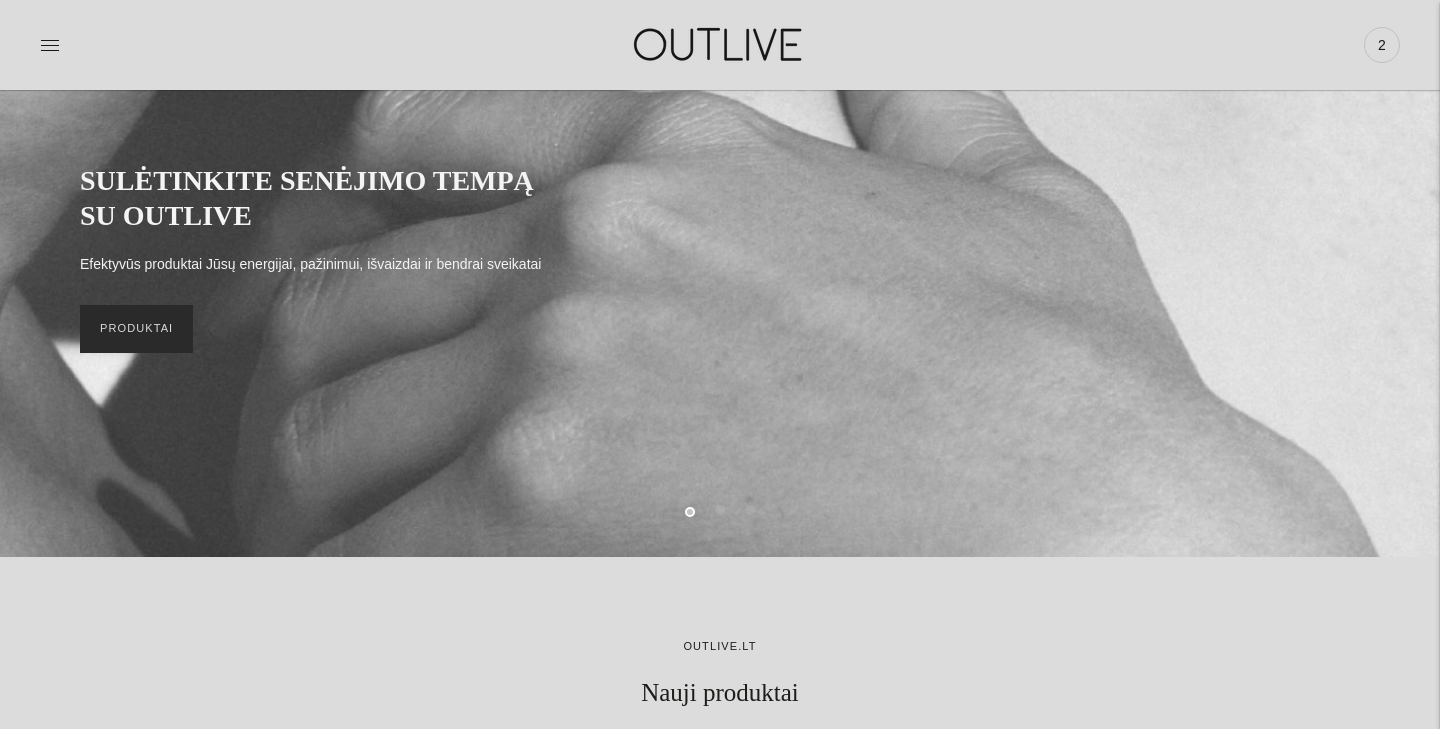 click on "PRODUKTAI" at bounding box center (136, 329) 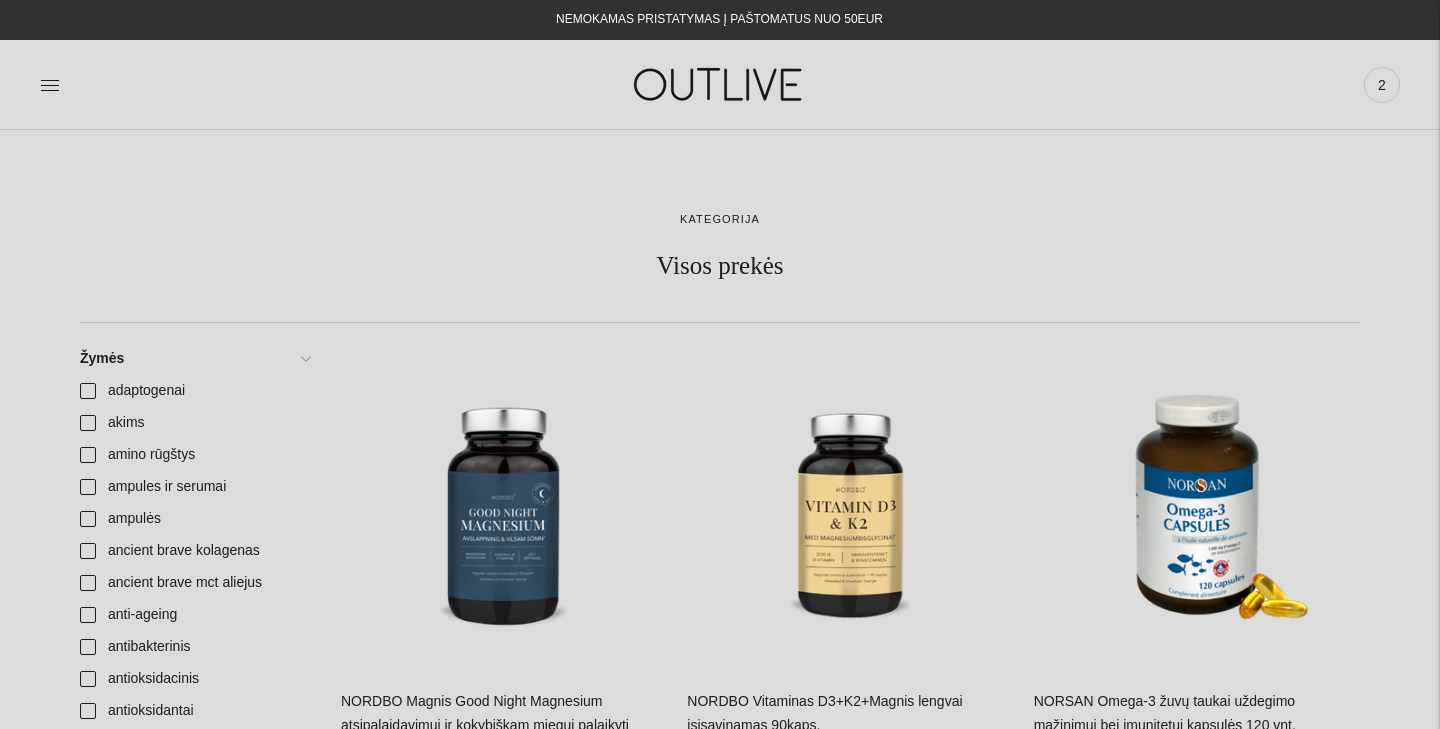 scroll, scrollTop: 0, scrollLeft: 0, axis: both 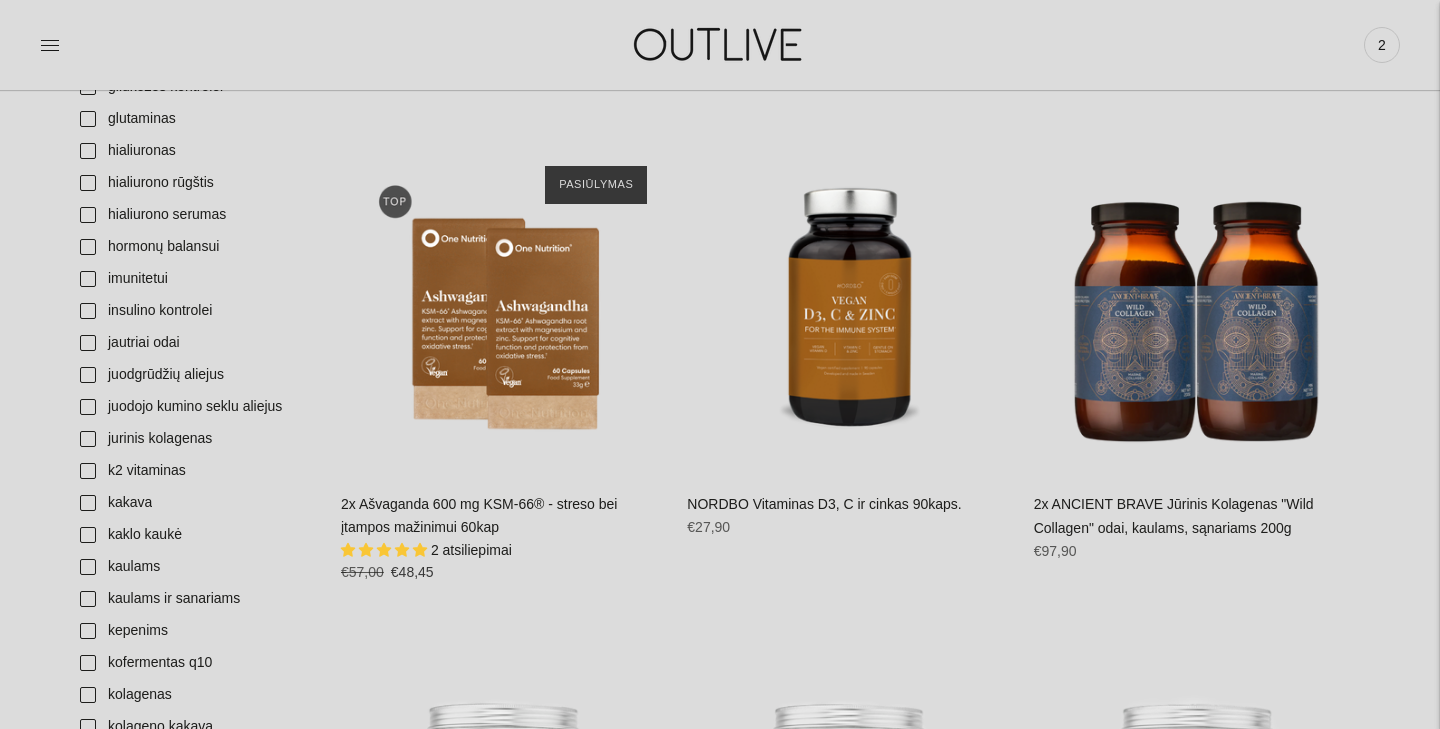 click at bounding box center [720, 44] 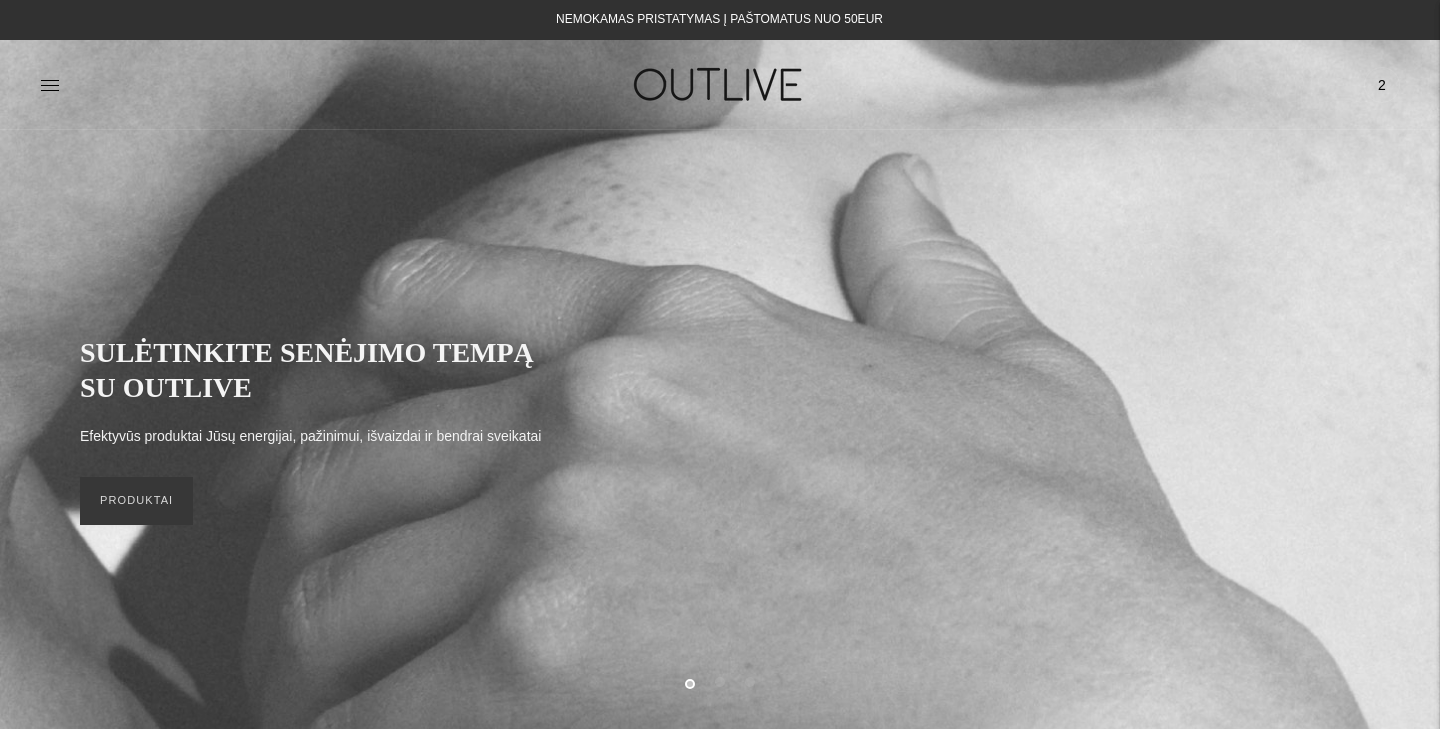 scroll, scrollTop: 0, scrollLeft: 0, axis: both 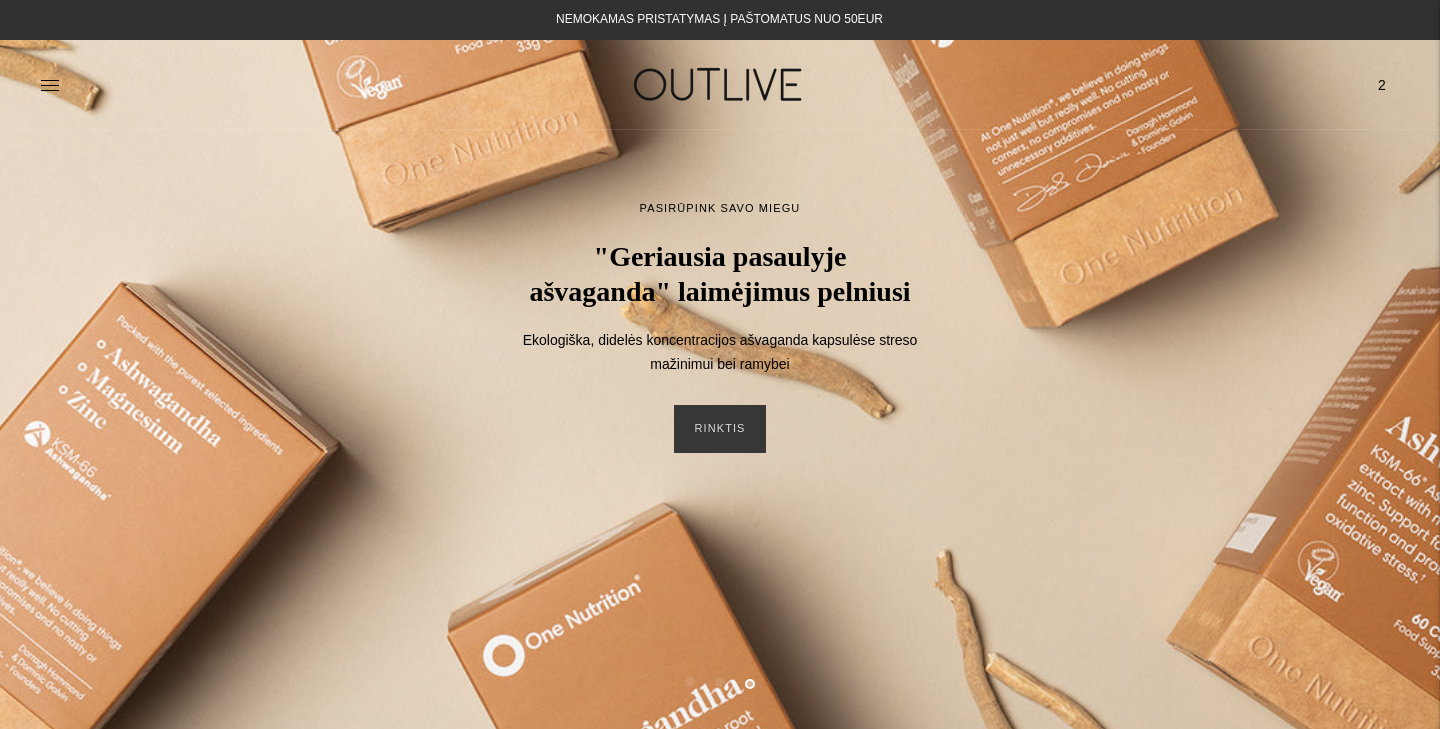 click 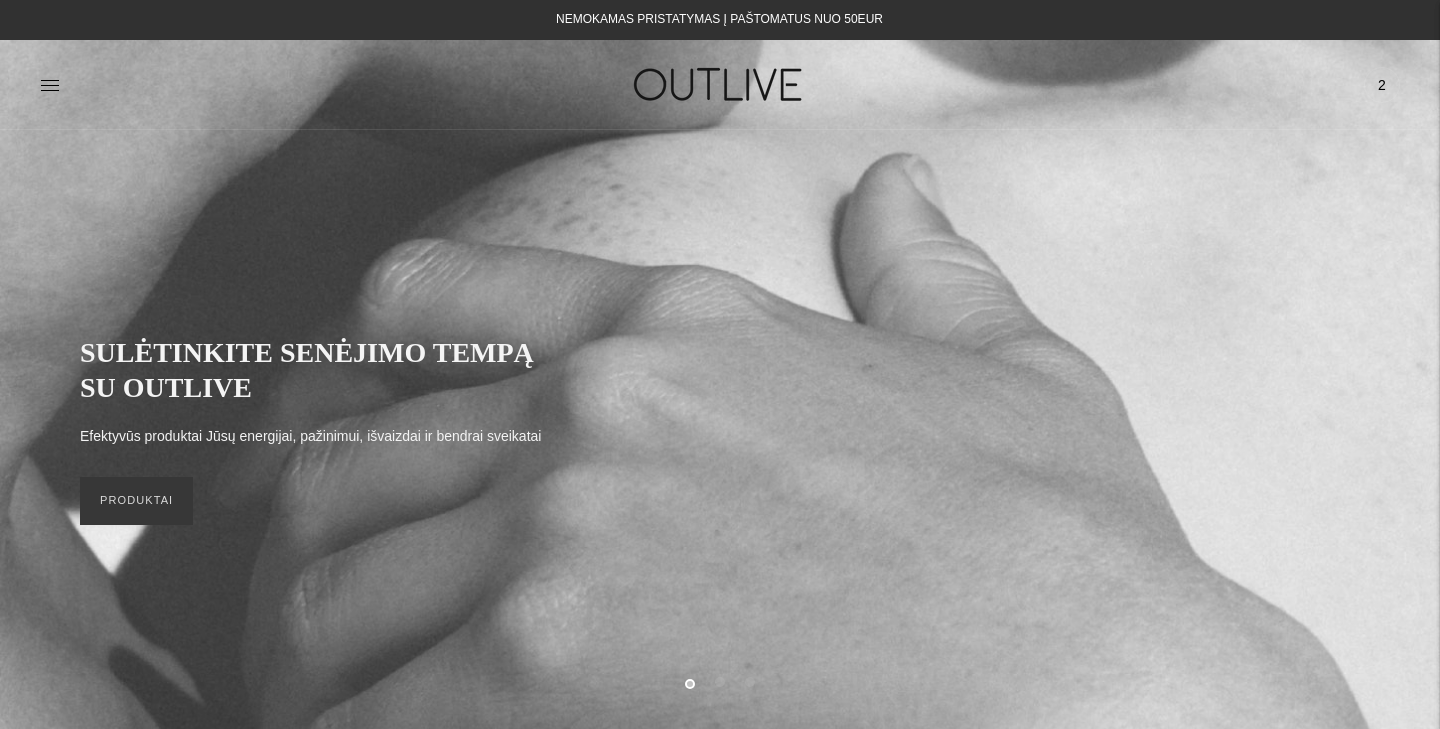 scroll, scrollTop: 0, scrollLeft: 0, axis: both 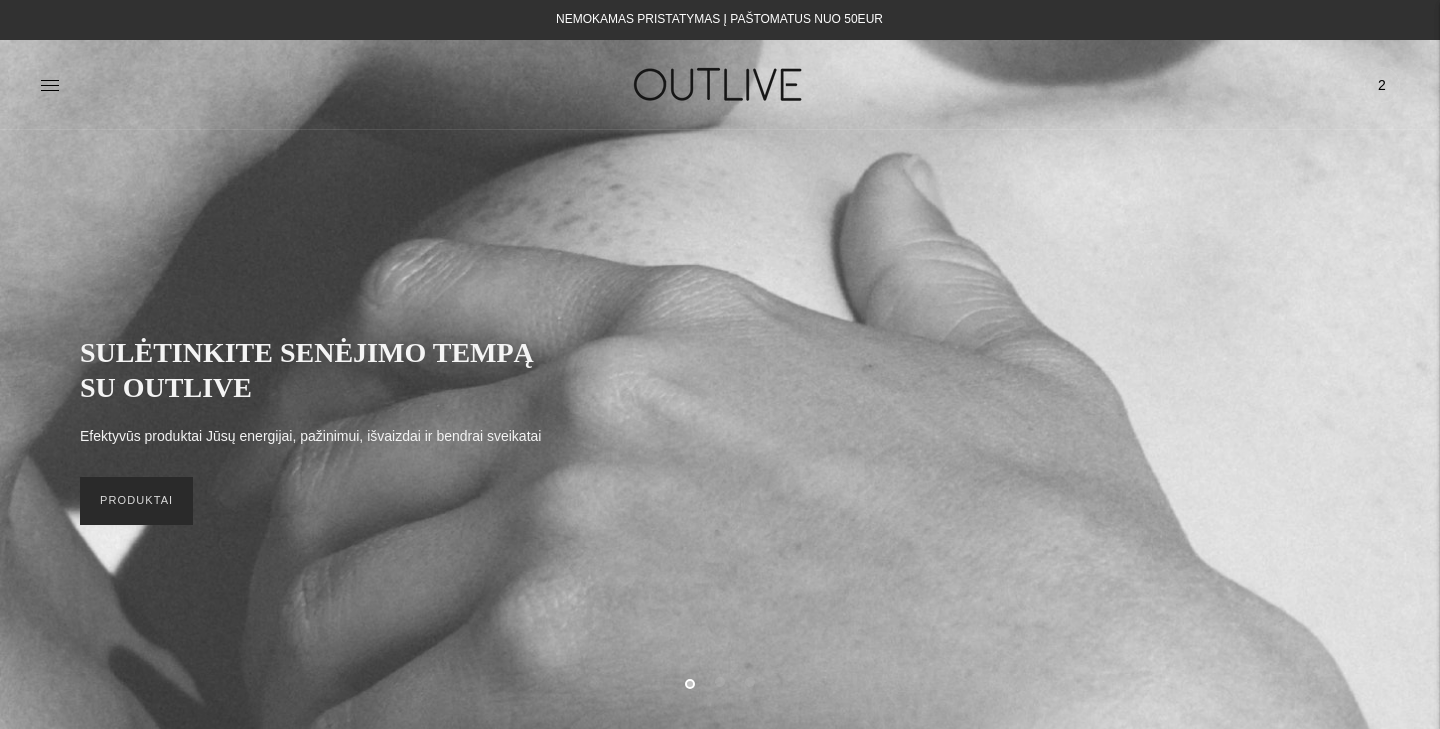 click on "PRODUKTAI" at bounding box center [136, 501] 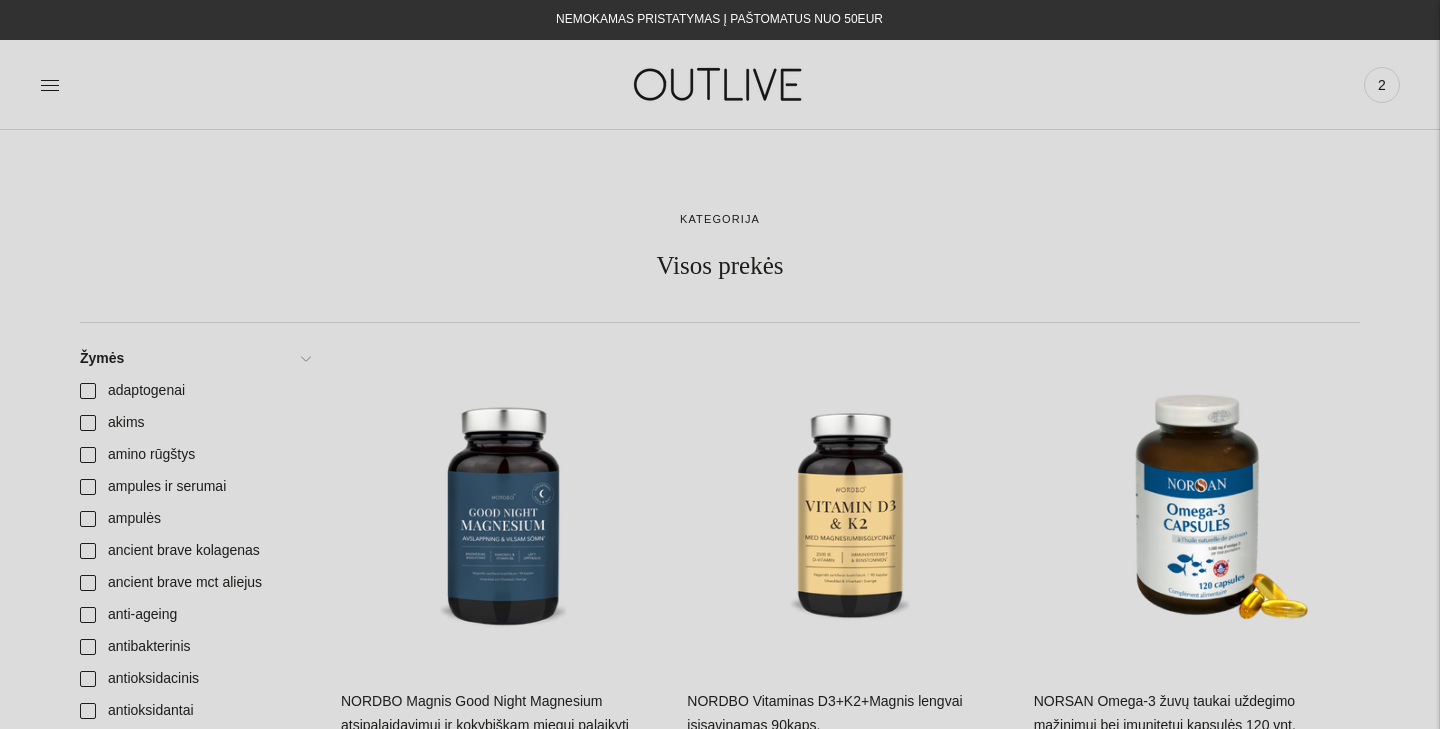scroll, scrollTop: 0, scrollLeft: 0, axis: both 